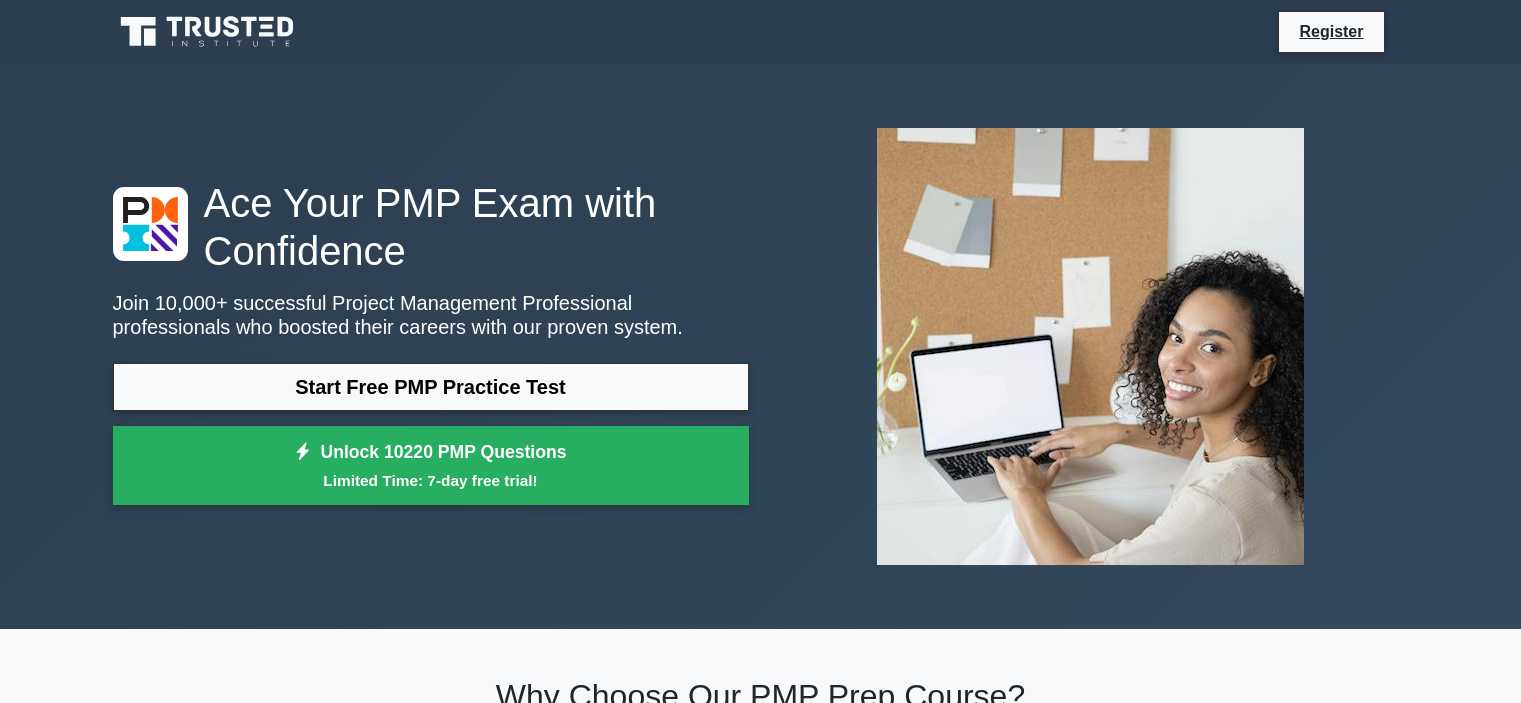 scroll, scrollTop: 0, scrollLeft: 0, axis: both 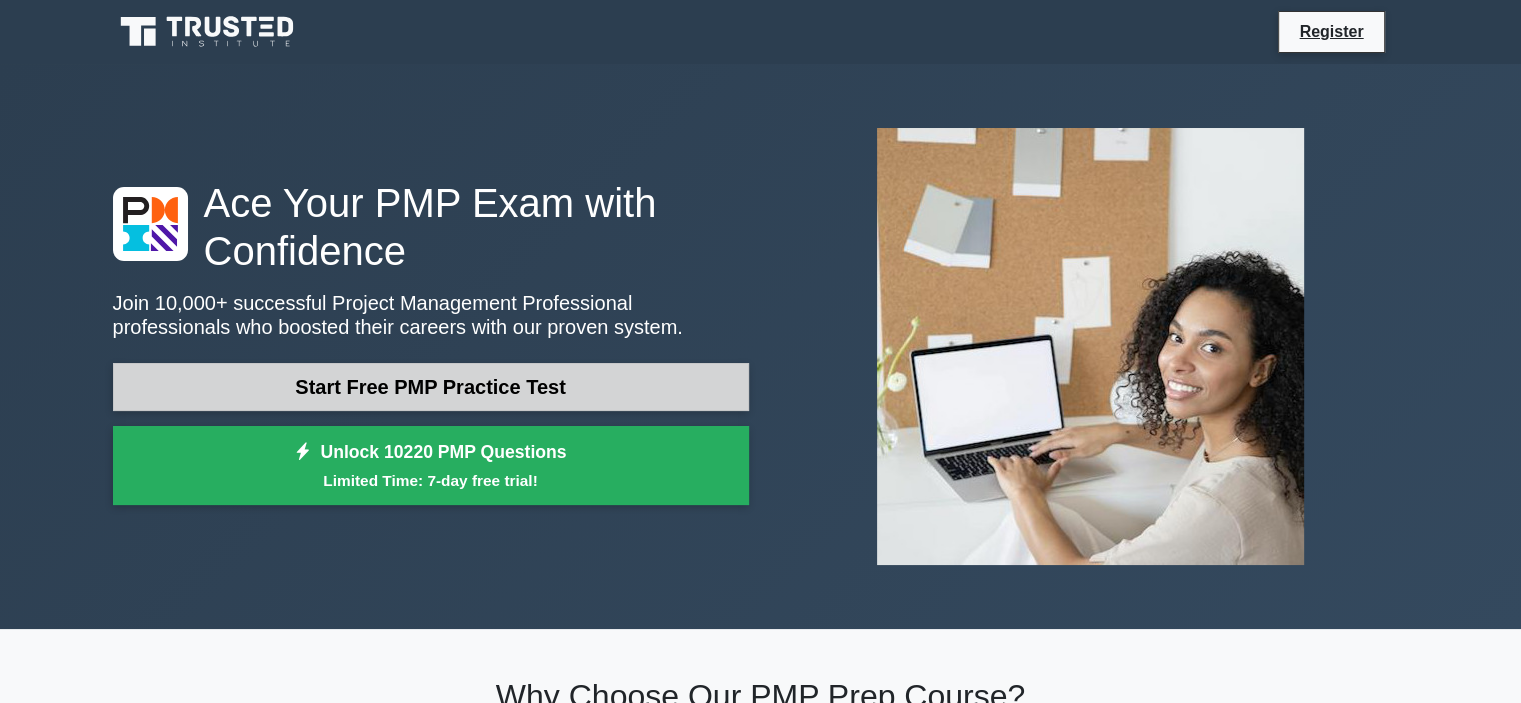 click on "Start Free PMP Practice Test" at bounding box center [431, 387] 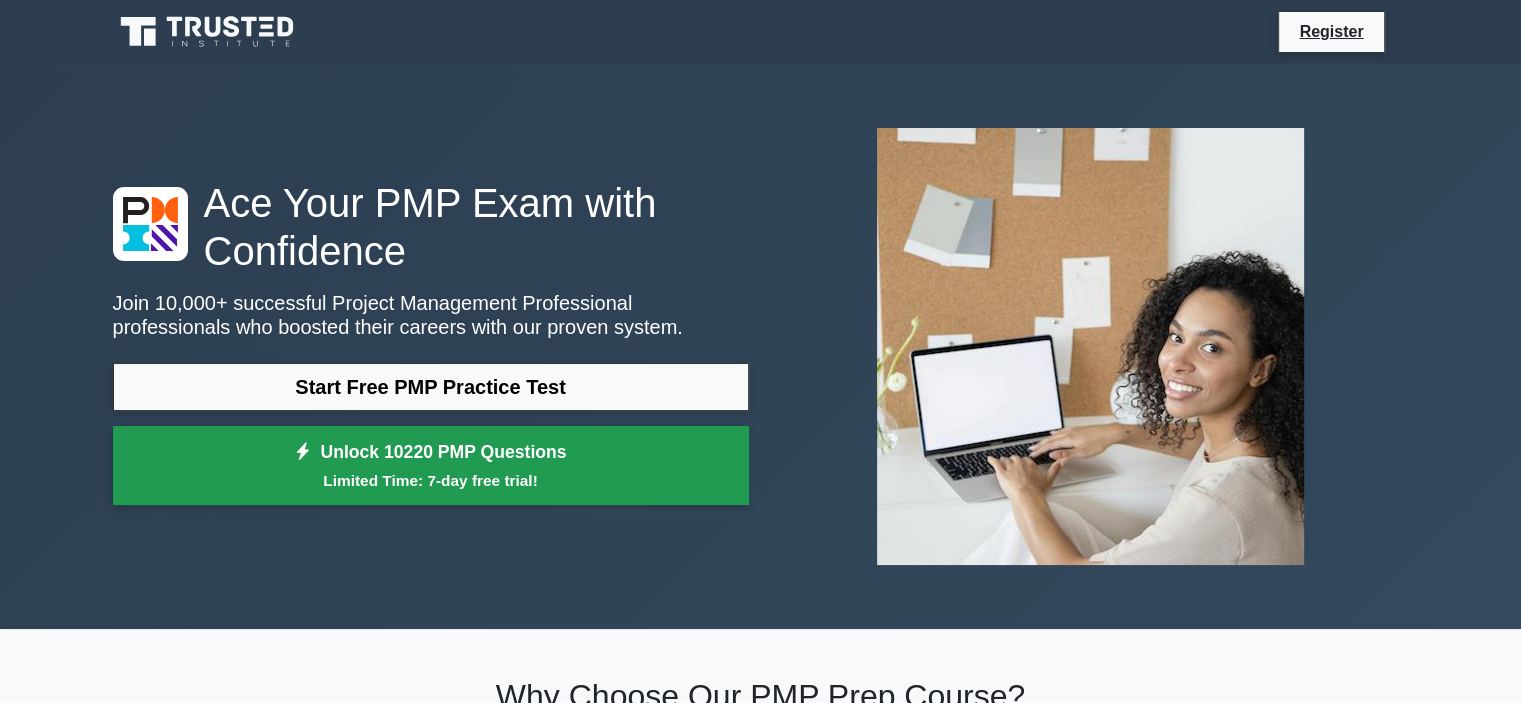 click on "Limited Time: 7-day free trial!" at bounding box center (431, 480) 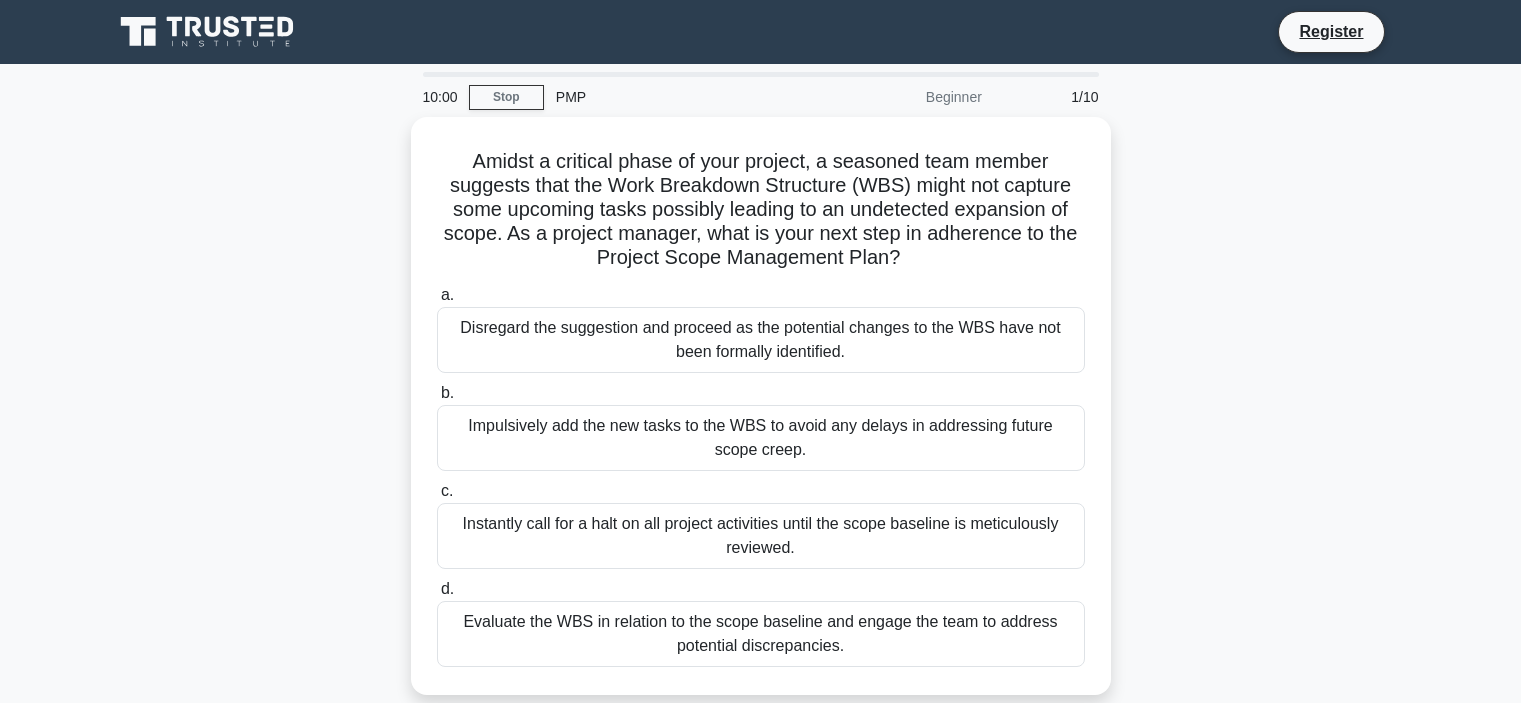 scroll, scrollTop: 0, scrollLeft: 0, axis: both 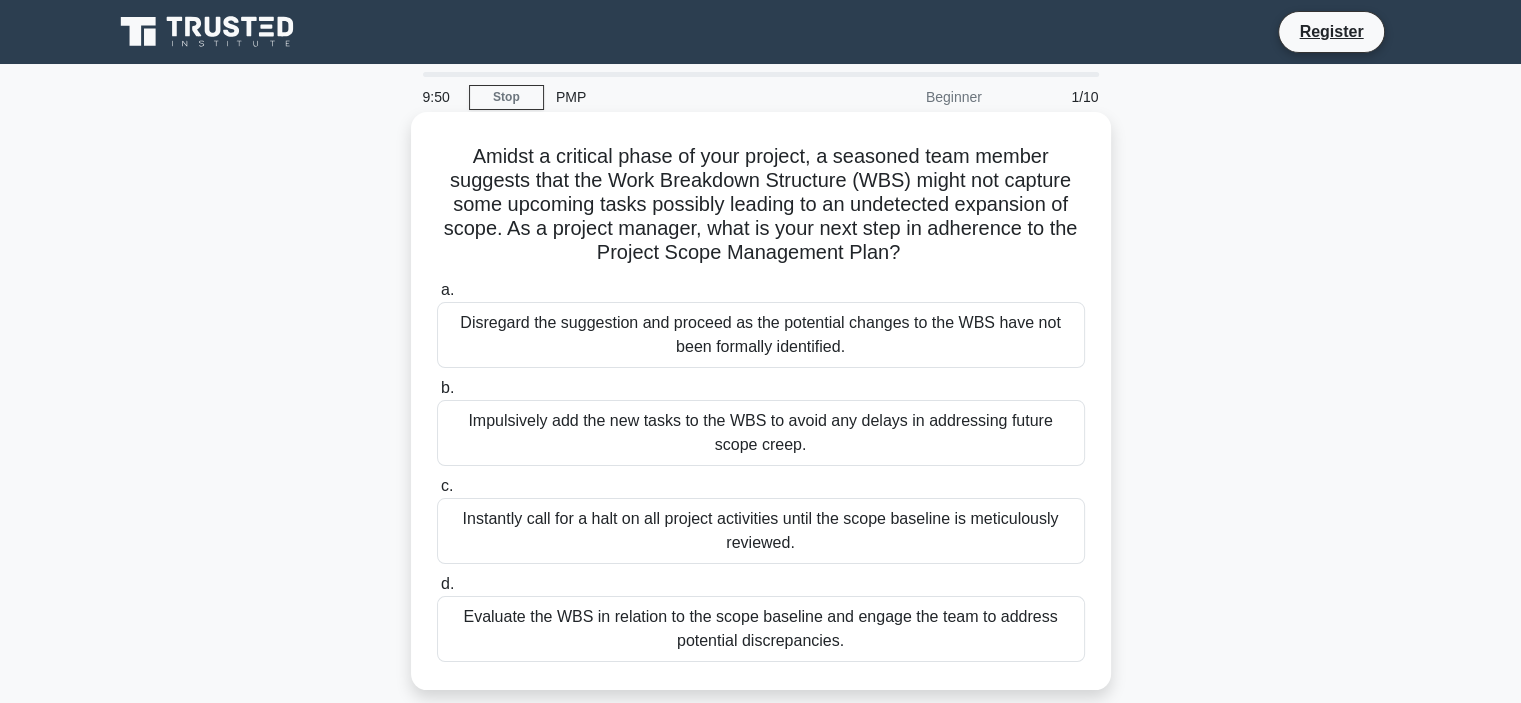 click on "Disregard the suggestion and proceed as the potential changes to the WBS have not been formally identified." at bounding box center (761, 335) 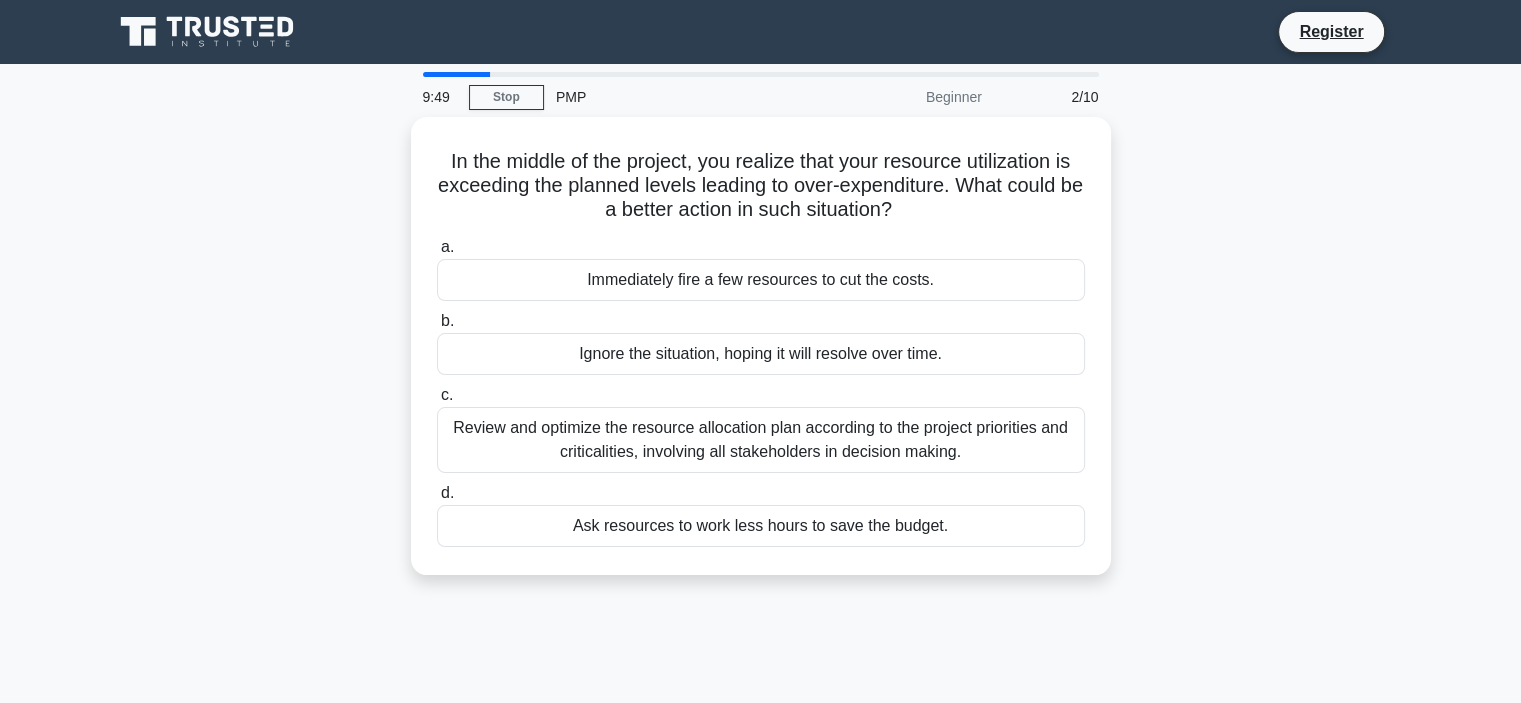 click on "Ignore the situation, hoping it will resolve over time." at bounding box center [761, 354] 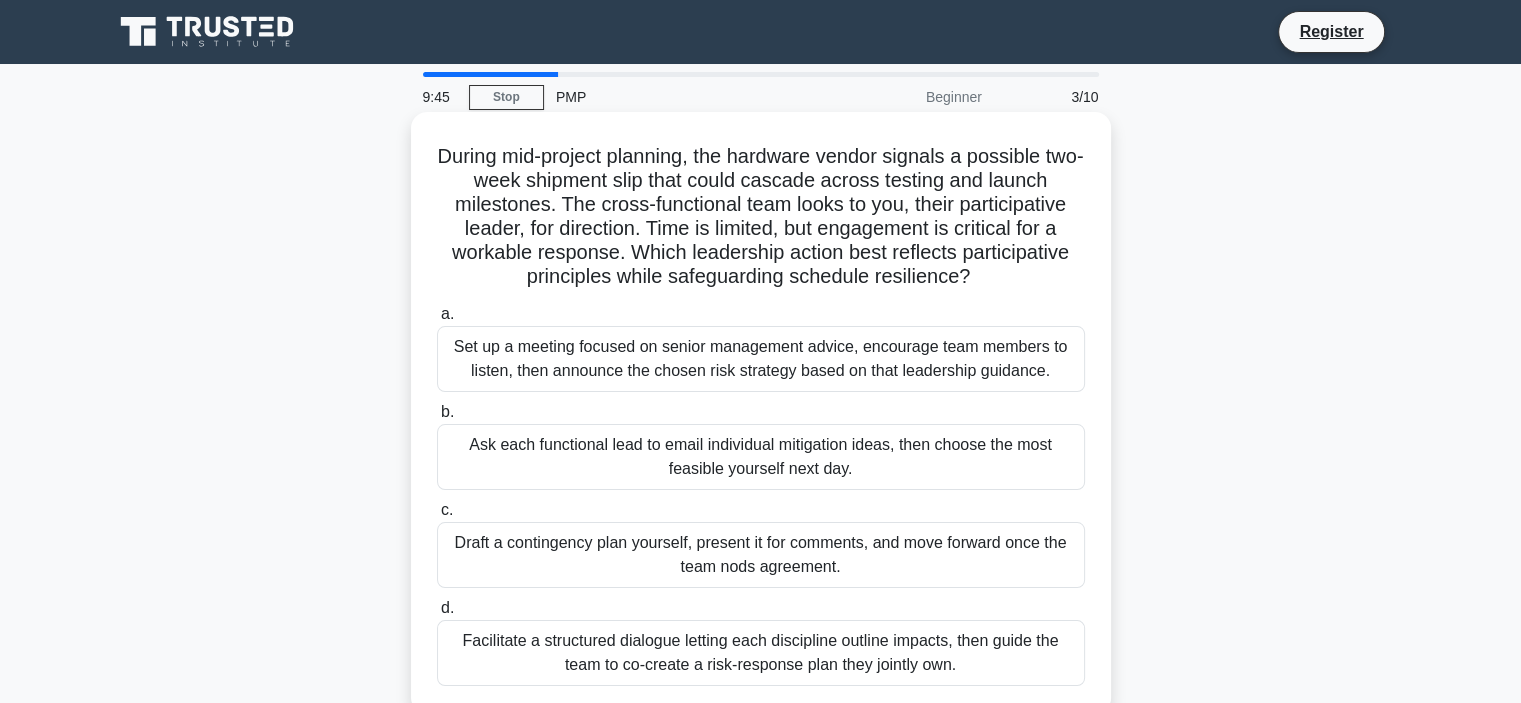 click on "a.
Set up a meeting focused on senior management advice, encourage team members to listen, then announce the chosen risk strategy based on that leadership guidance.
b.
c.
d." at bounding box center (761, 494) 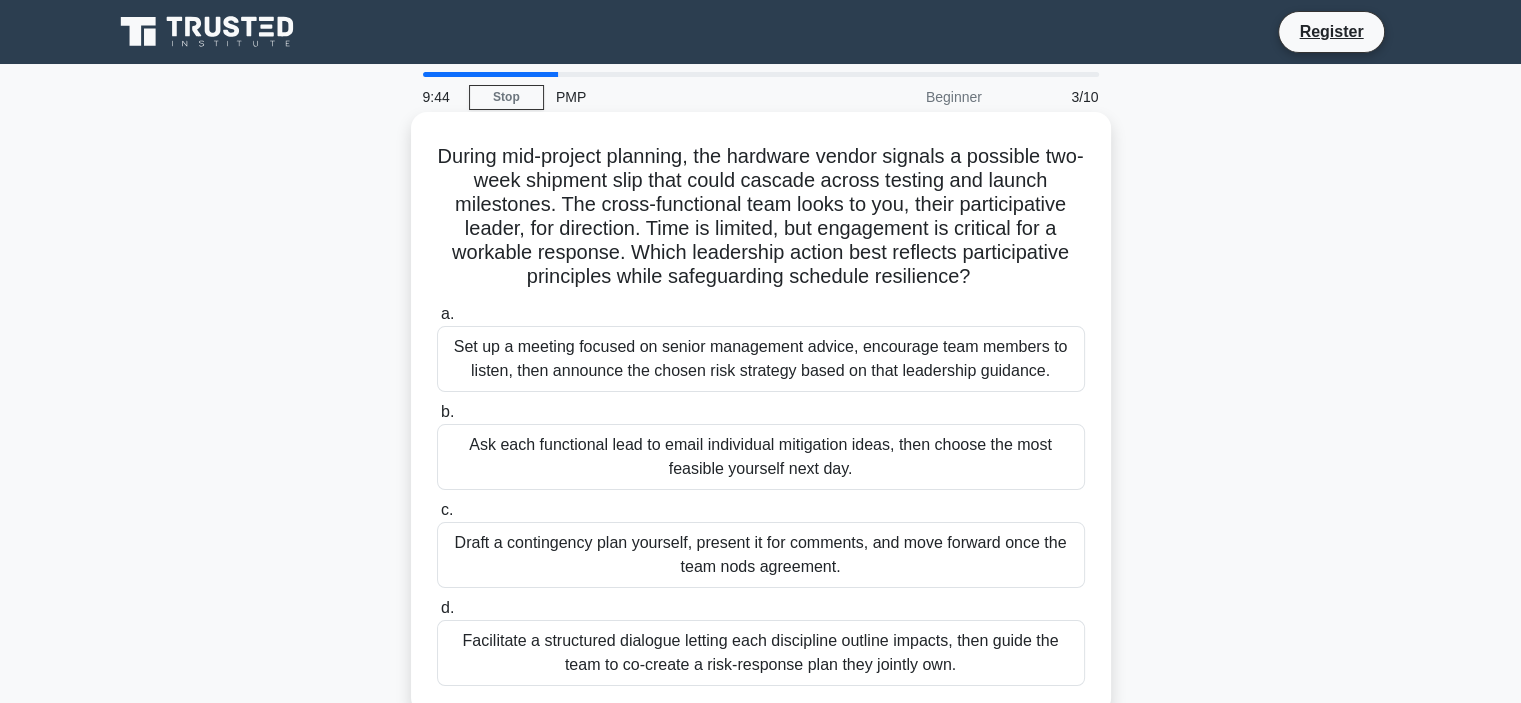 click on "Set up a meeting focused on senior management advice, encourage team members to listen, then announce the chosen risk strategy based on that leadership guidance." at bounding box center [761, 359] 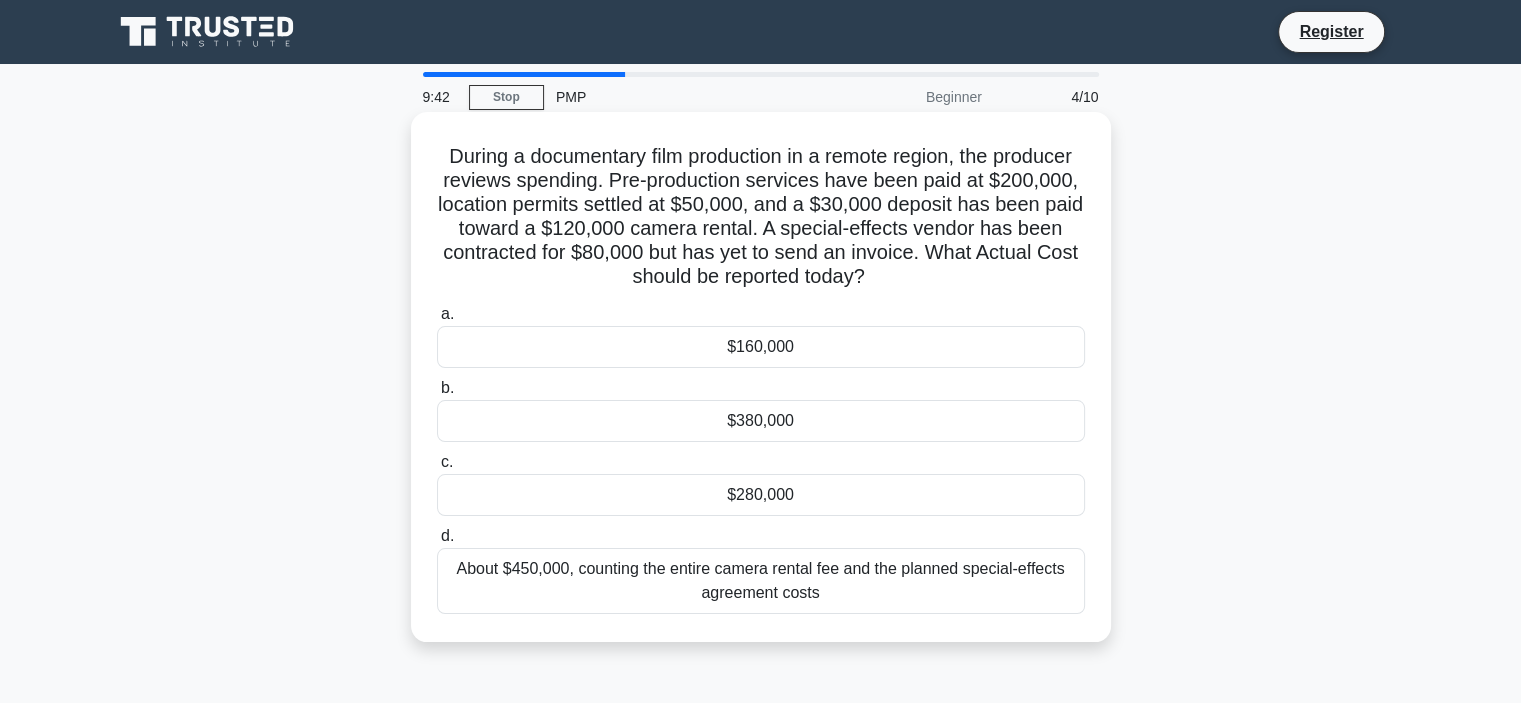 click on "$280,000" at bounding box center [761, 495] 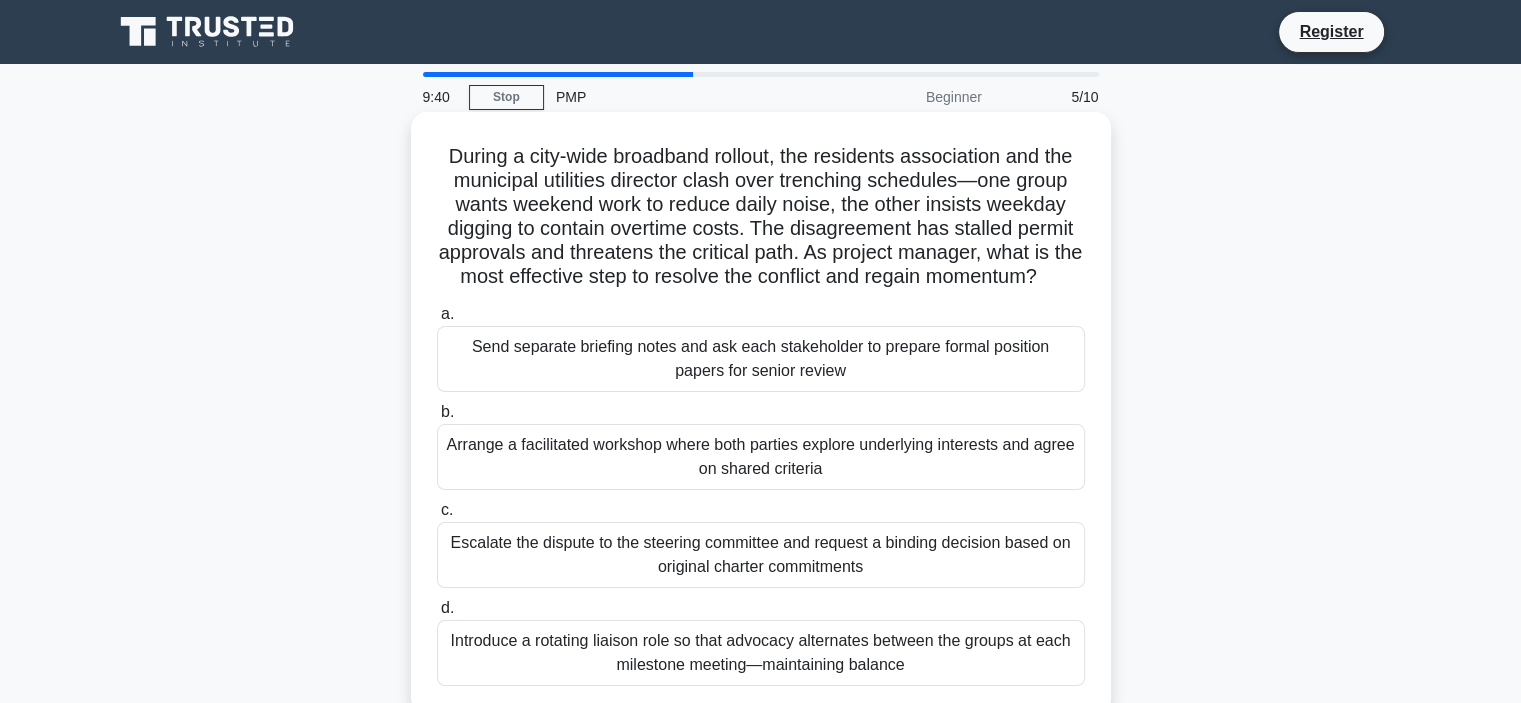 click on "Send separate briefing notes and ask each stakeholder to prepare formal position papers for senior review" at bounding box center [761, 359] 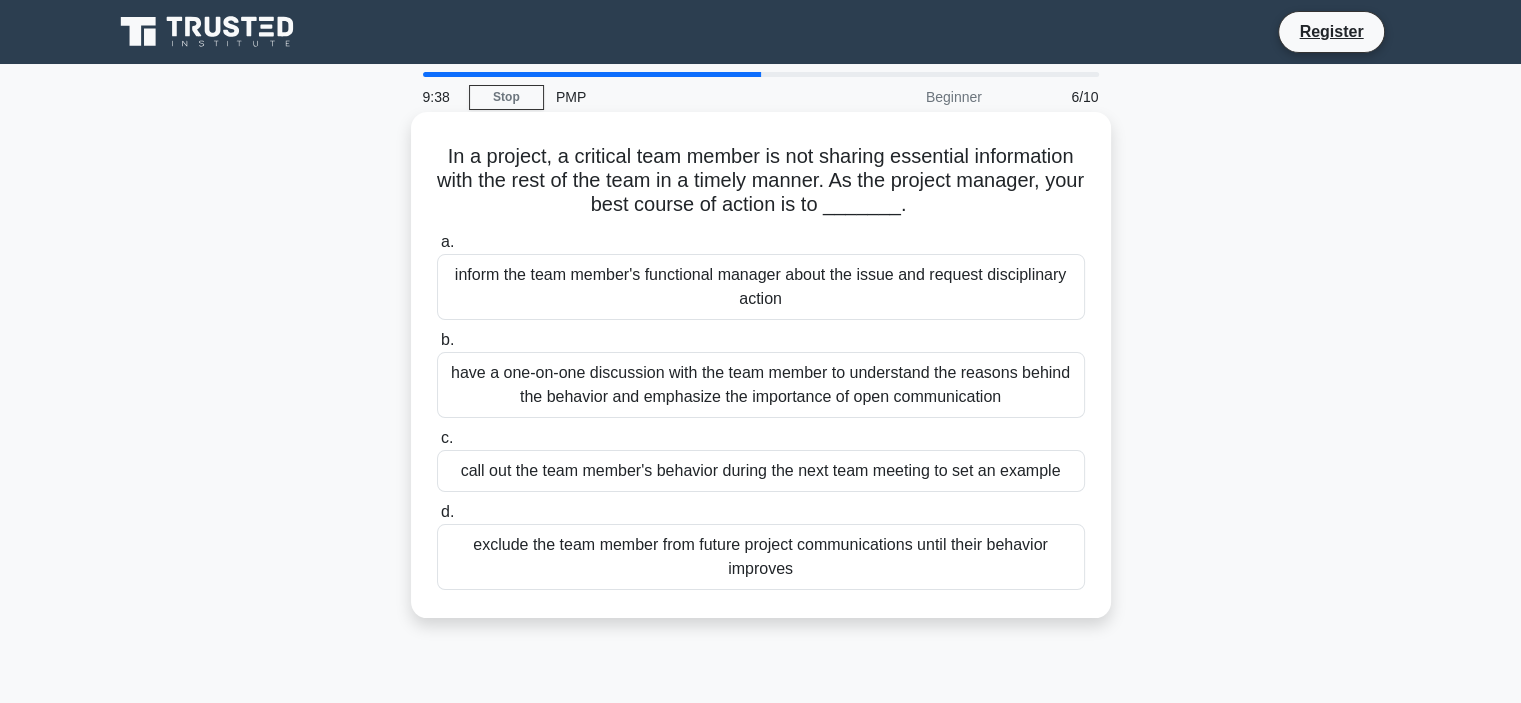 click on "exclude the team member from future project communications until their behavior improves" at bounding box center [761, 557] 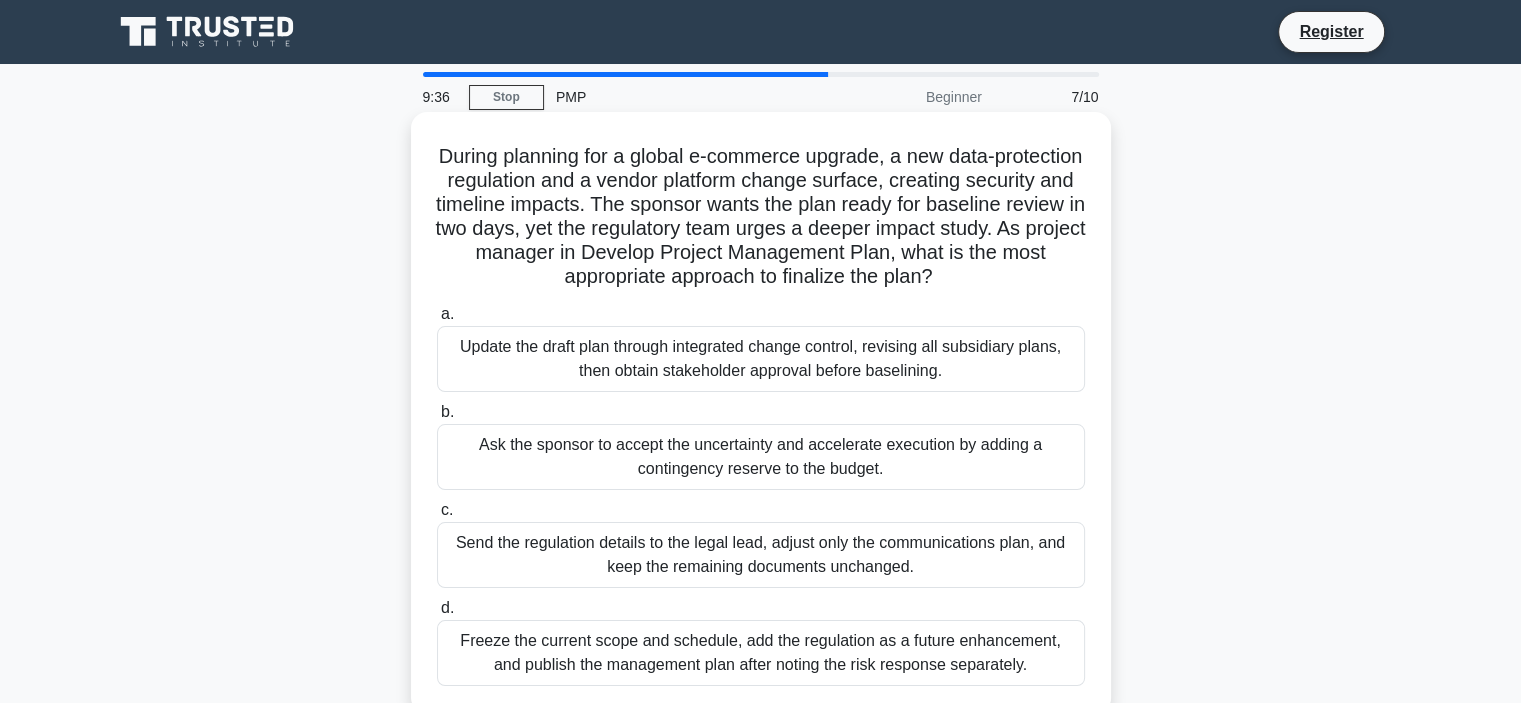 click on "Update the draft plan through integrated change control, revising all subsidiary plans, then obtain stakeholder approval before baselining." at bounding box center (761, 359) 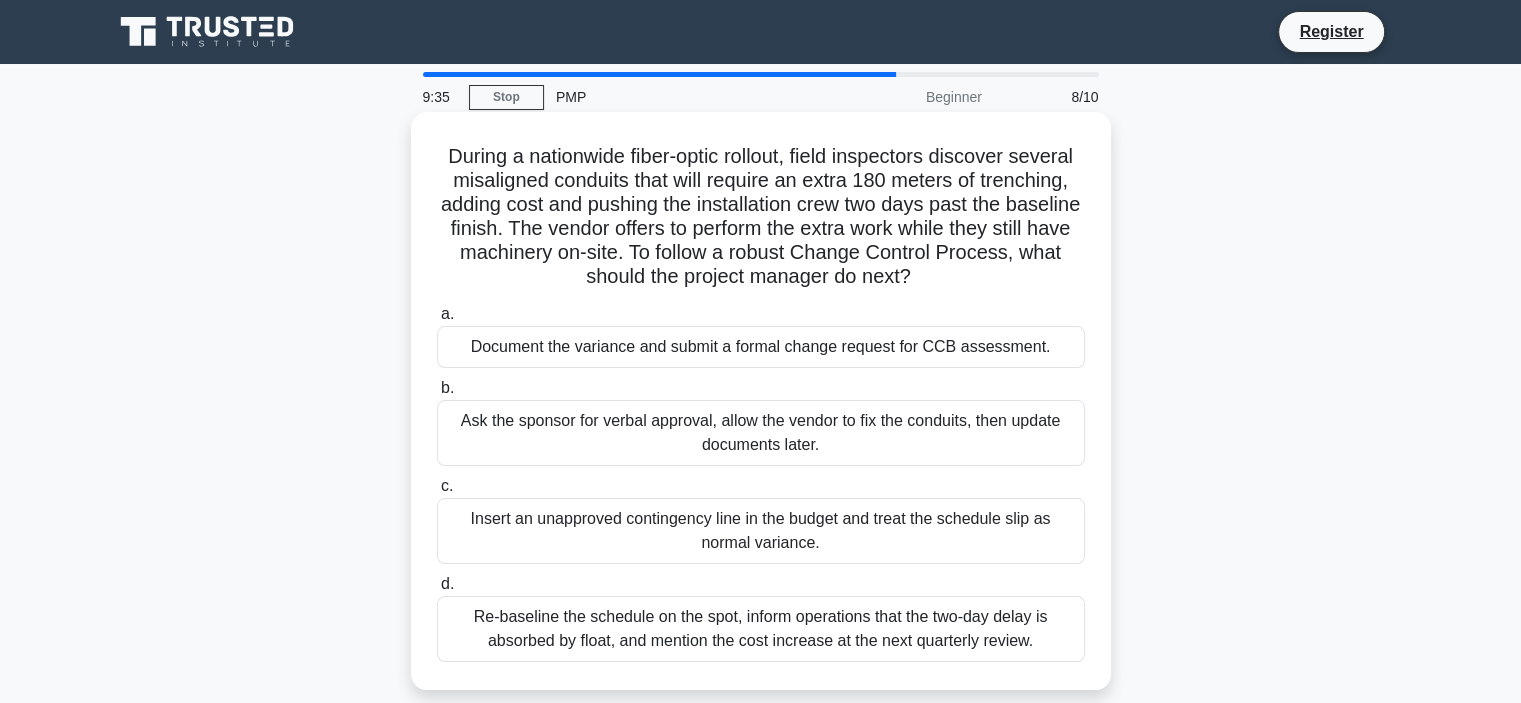 click on "Insert an unapproved contingency line in the budget and treat the schedule slip as normal variance." at bounding box center (761, 531) 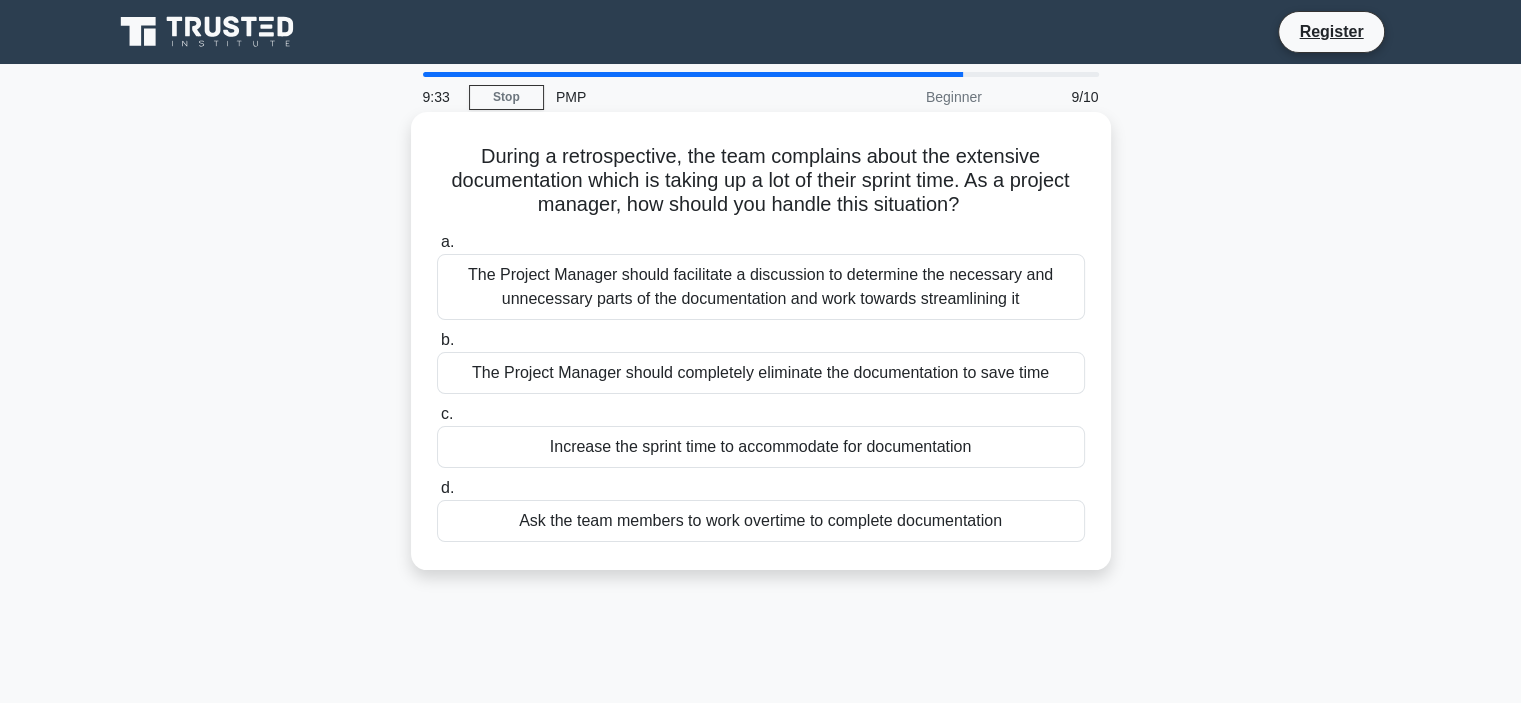 click on "Ask the team members to work overtime to complete documentation" at bounding box center [761, 521] 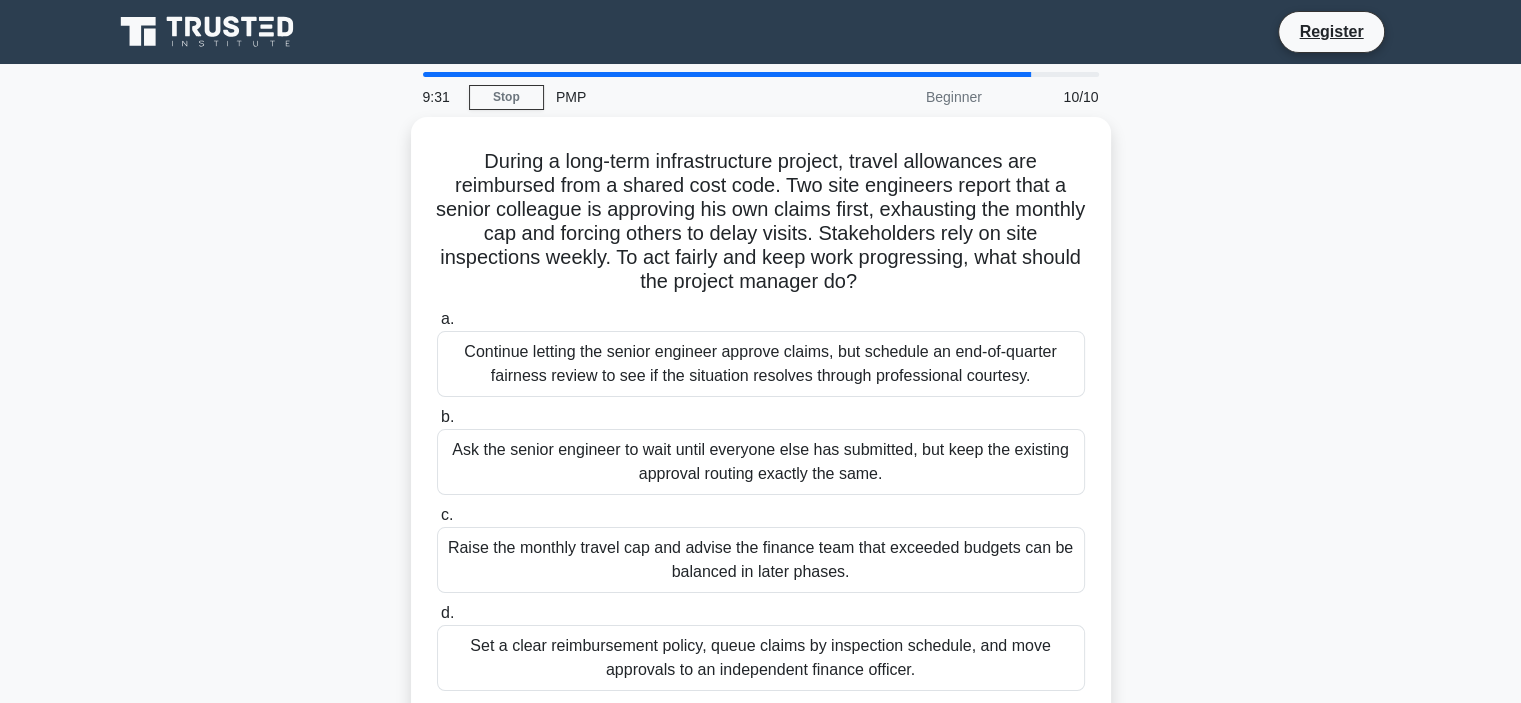 click on "Continue letting the senior engineer approve claims, but schedule an end-of-quarter fairness review to see if the situation resolves through professional courtesy." at bounding box center (761, 364) 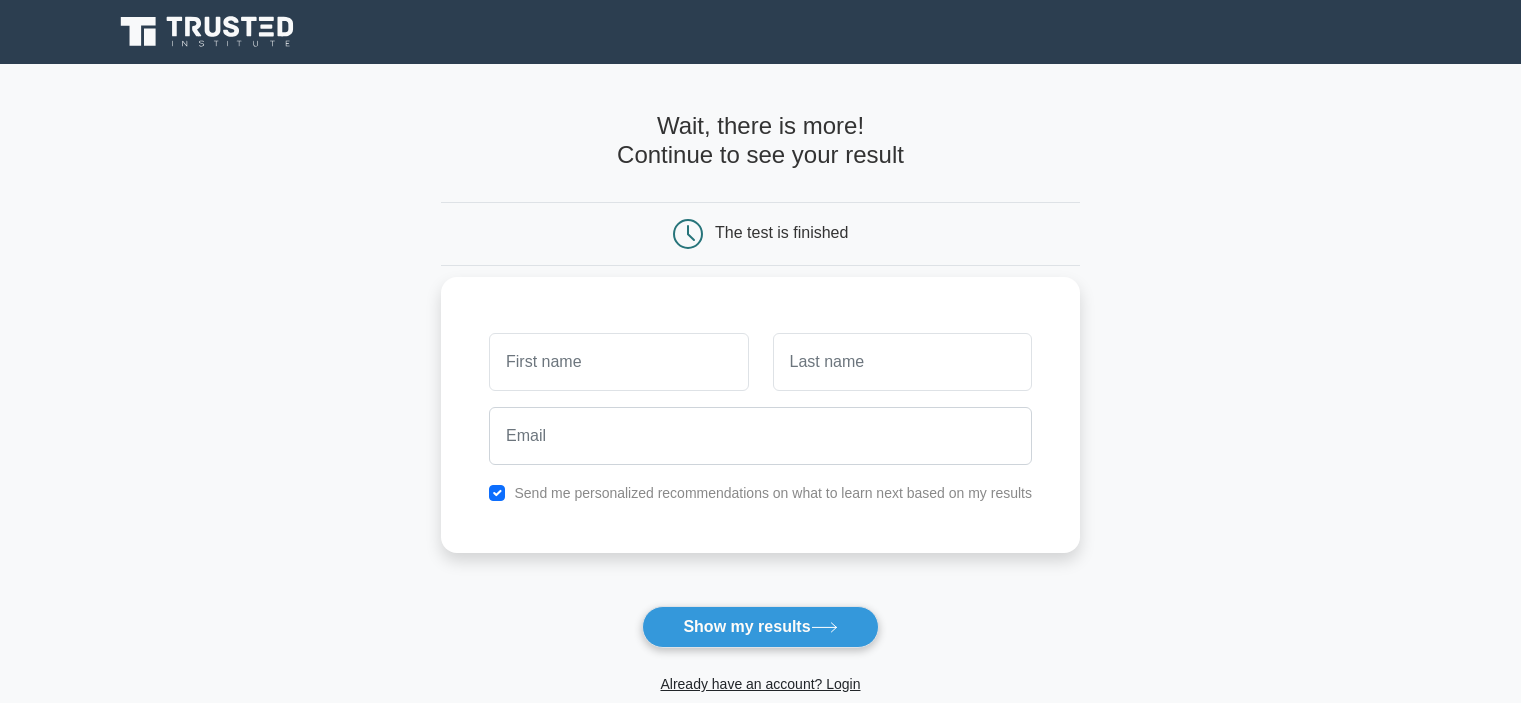 scroll, scrollTop: 0, scrollLeft: 0, axis: both 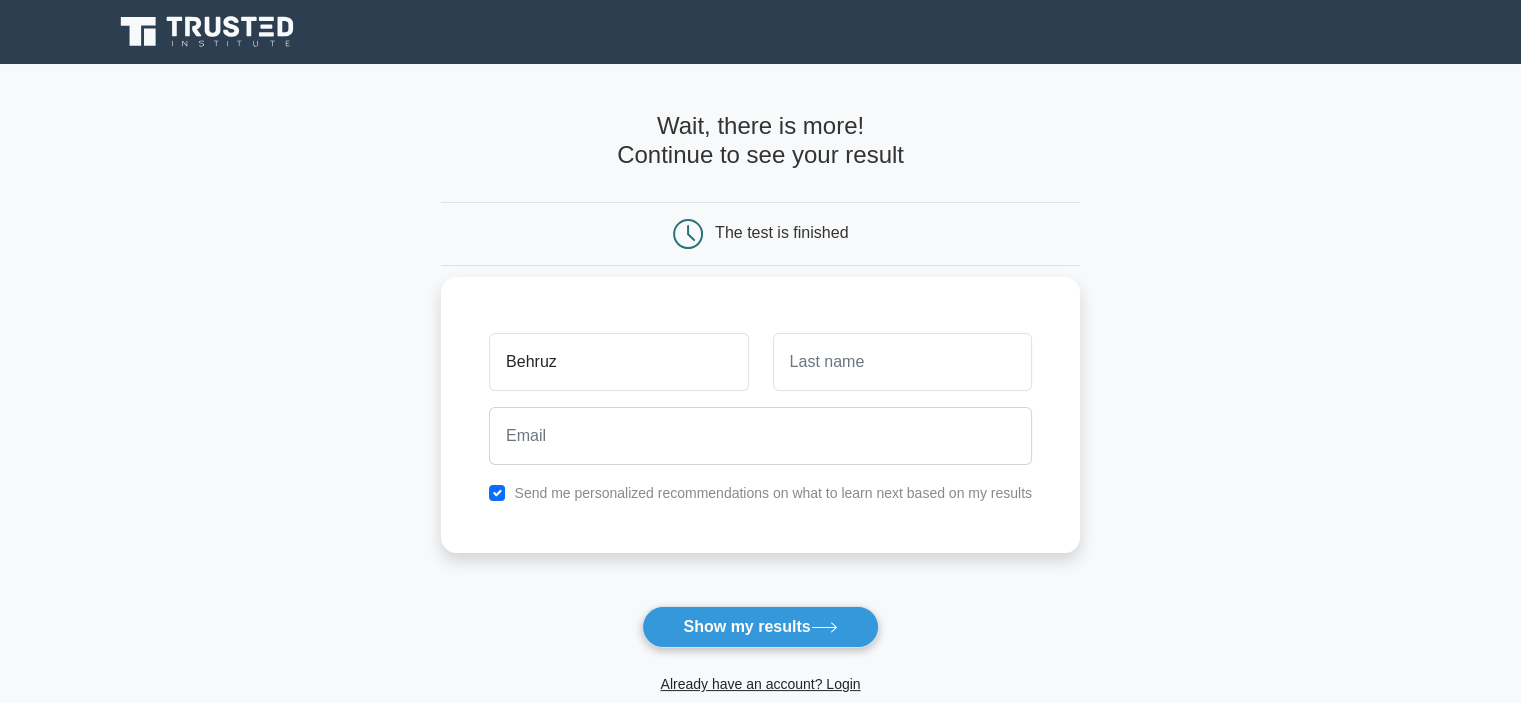 type on "Behruz" 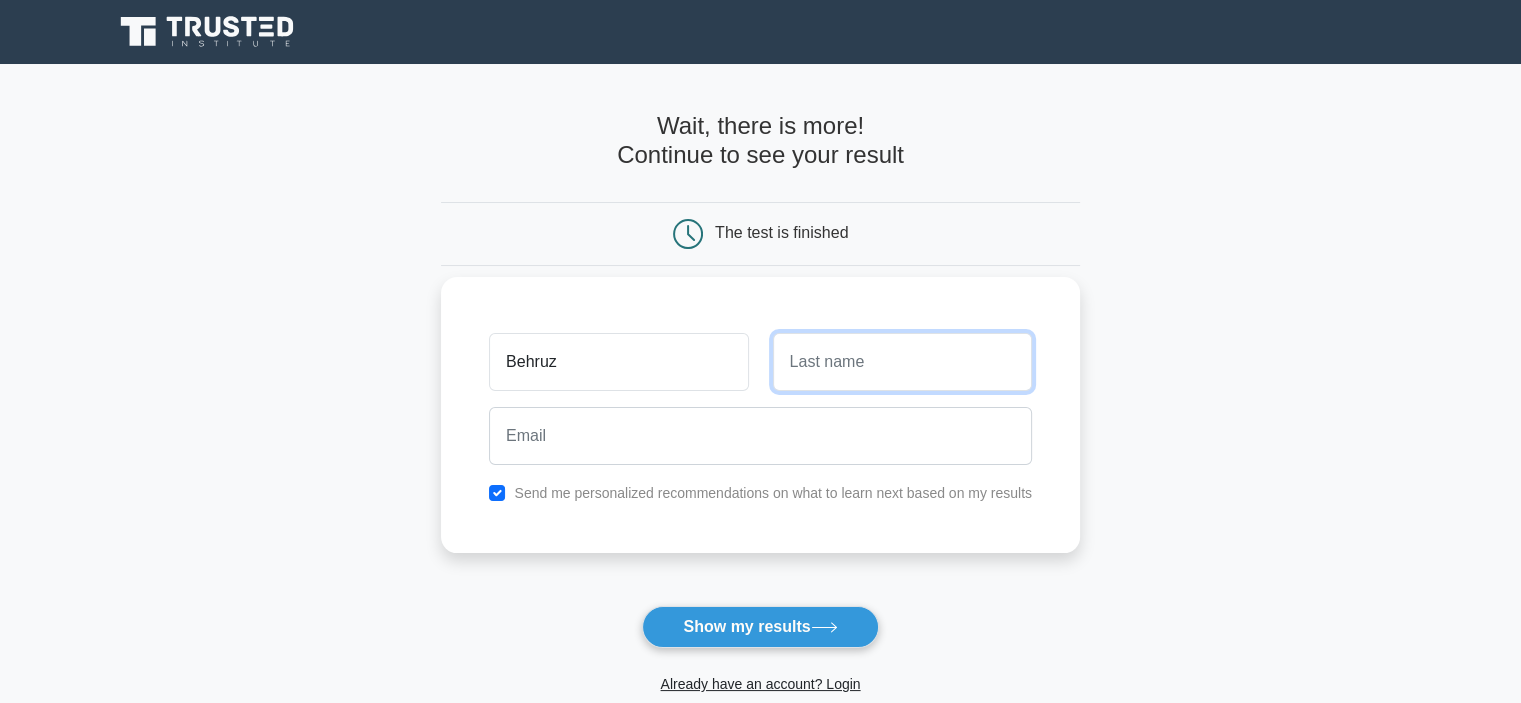 click at bounding box center [902, 362] 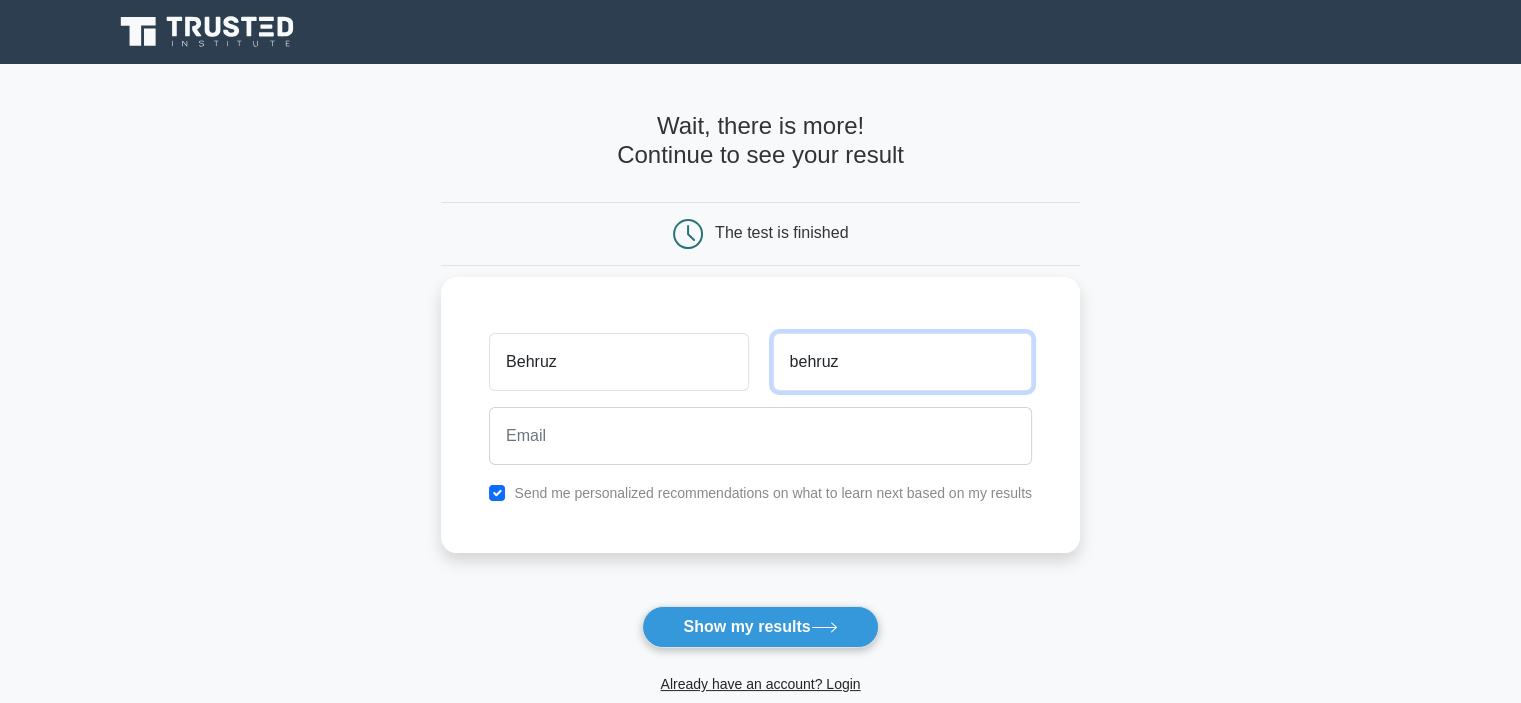 type on "behruz" 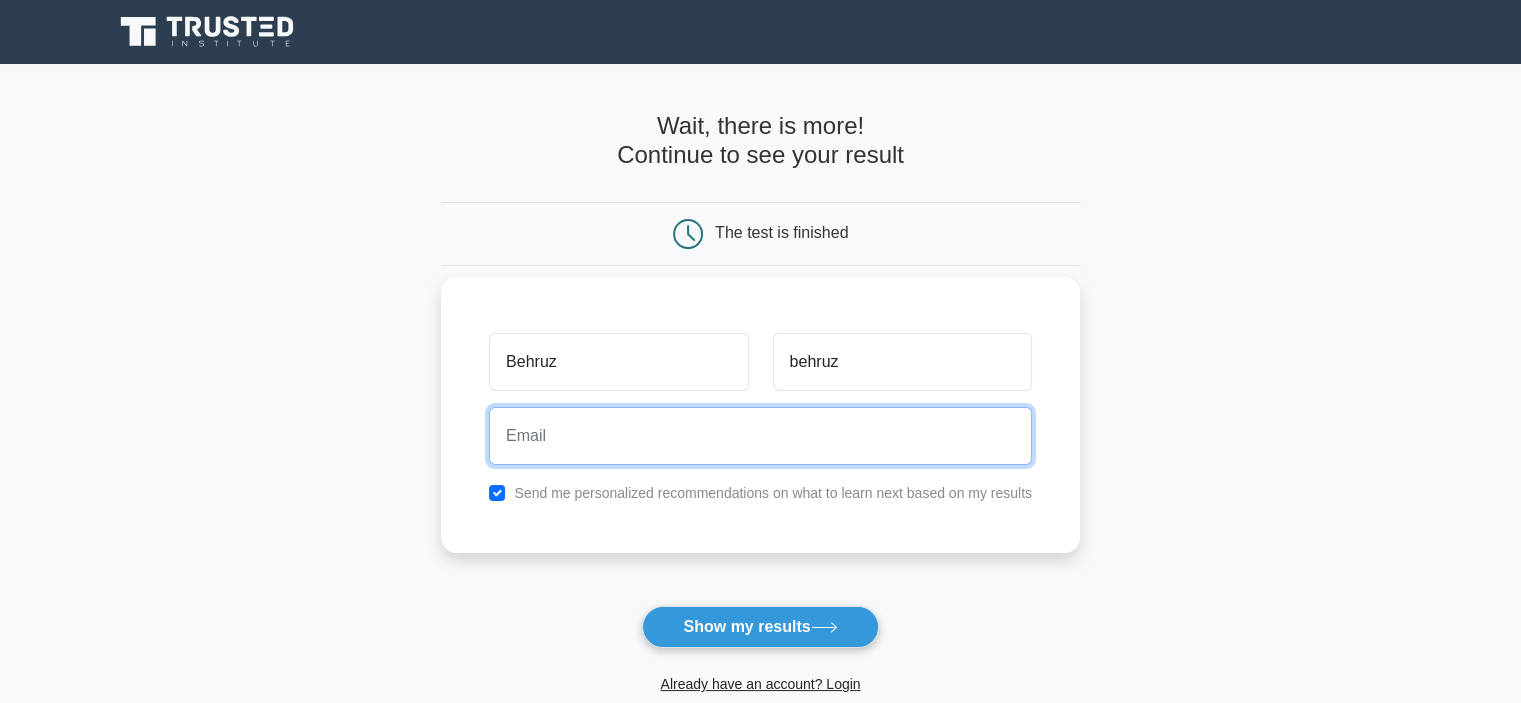 click at bounding box center [760, 436] 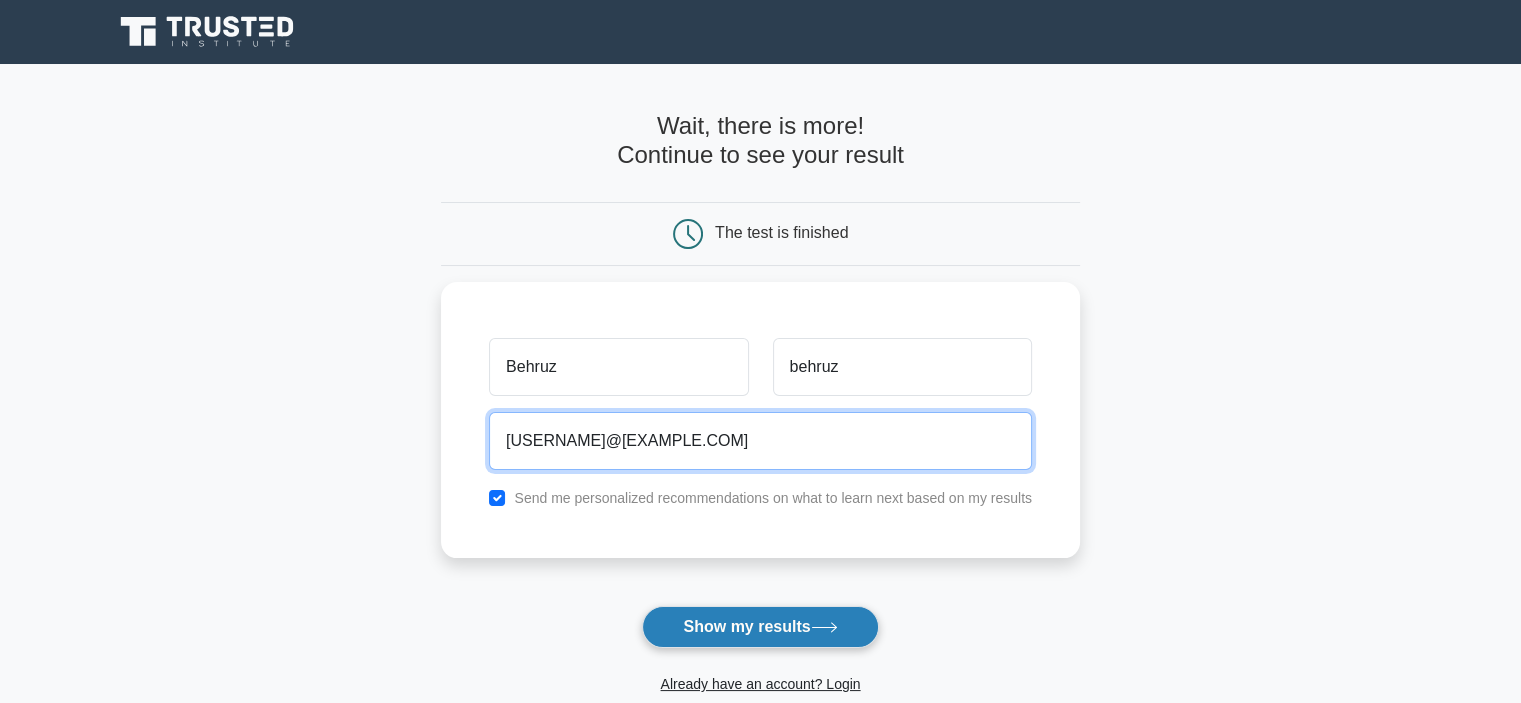 type on "bmuhammadiyev804@gmail.com" 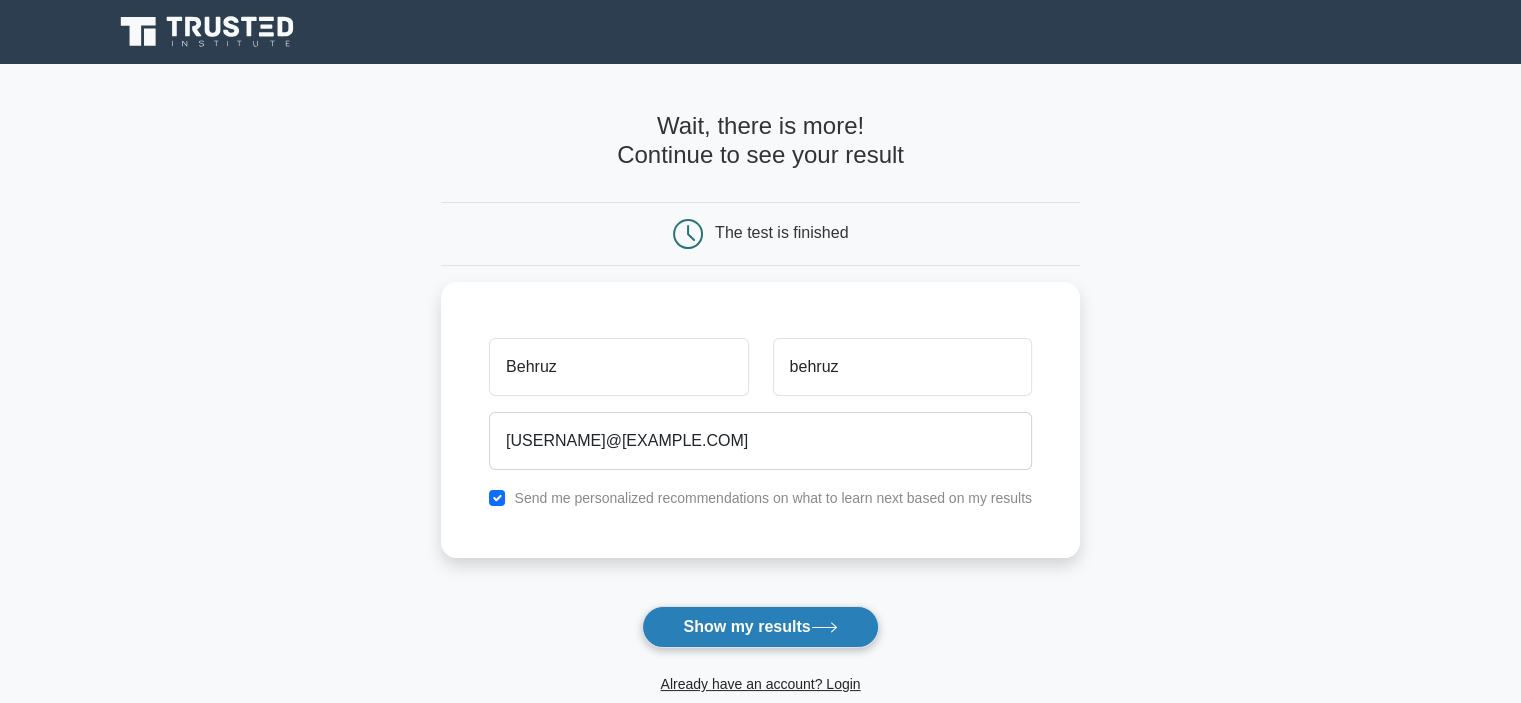 click on "Show my results" at bounding box center [760, 627] 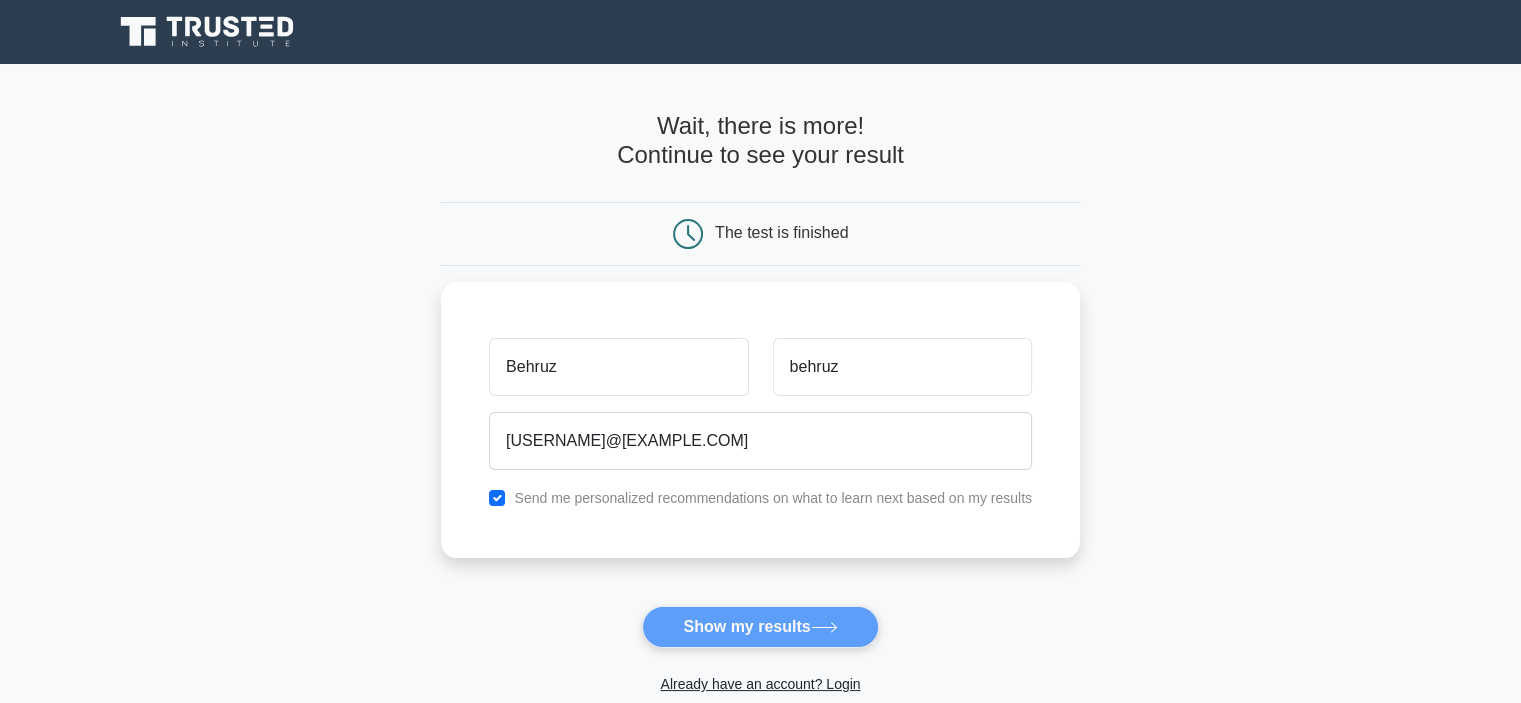 click on "The test is finished" at bounding box center (781, 232) 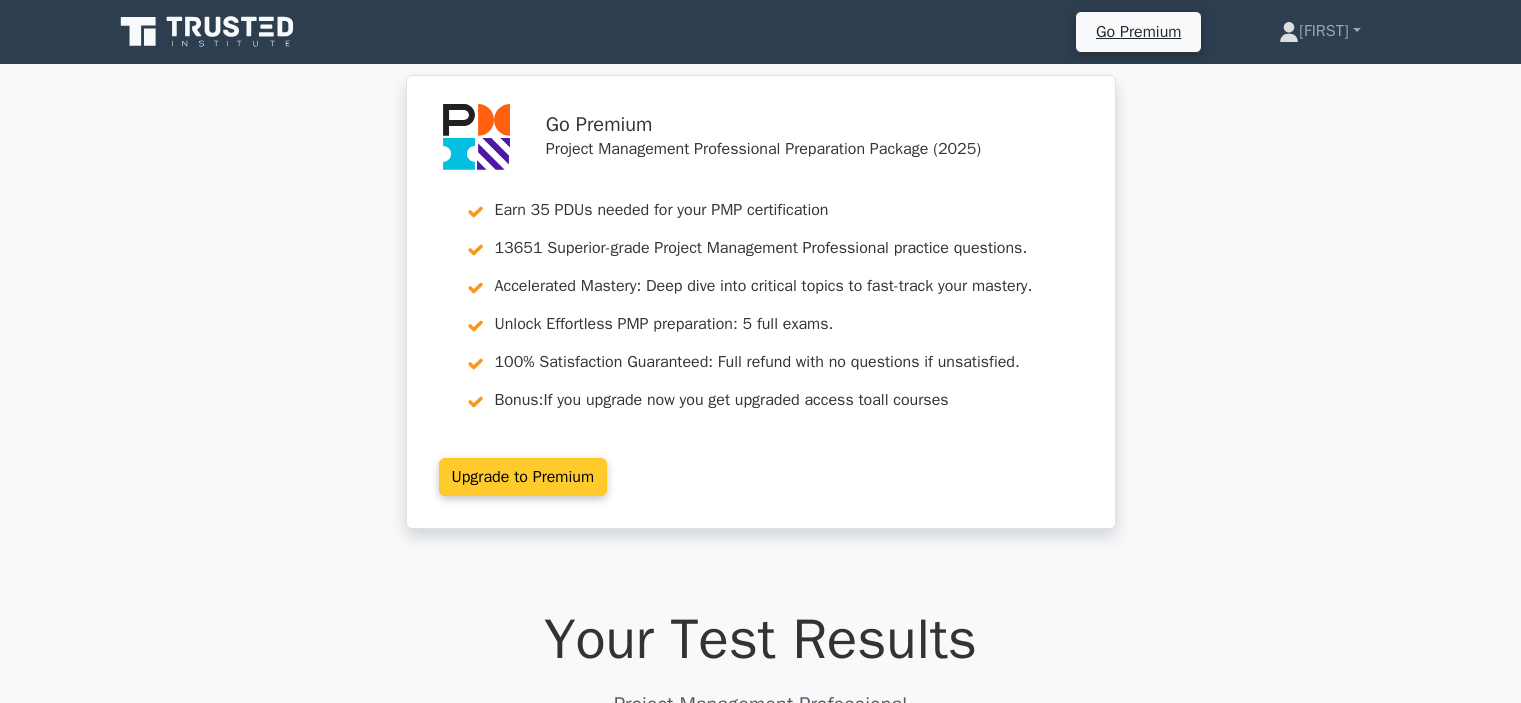 scroll, scrollTop: 0, scrollLeft: 0, axis: both 